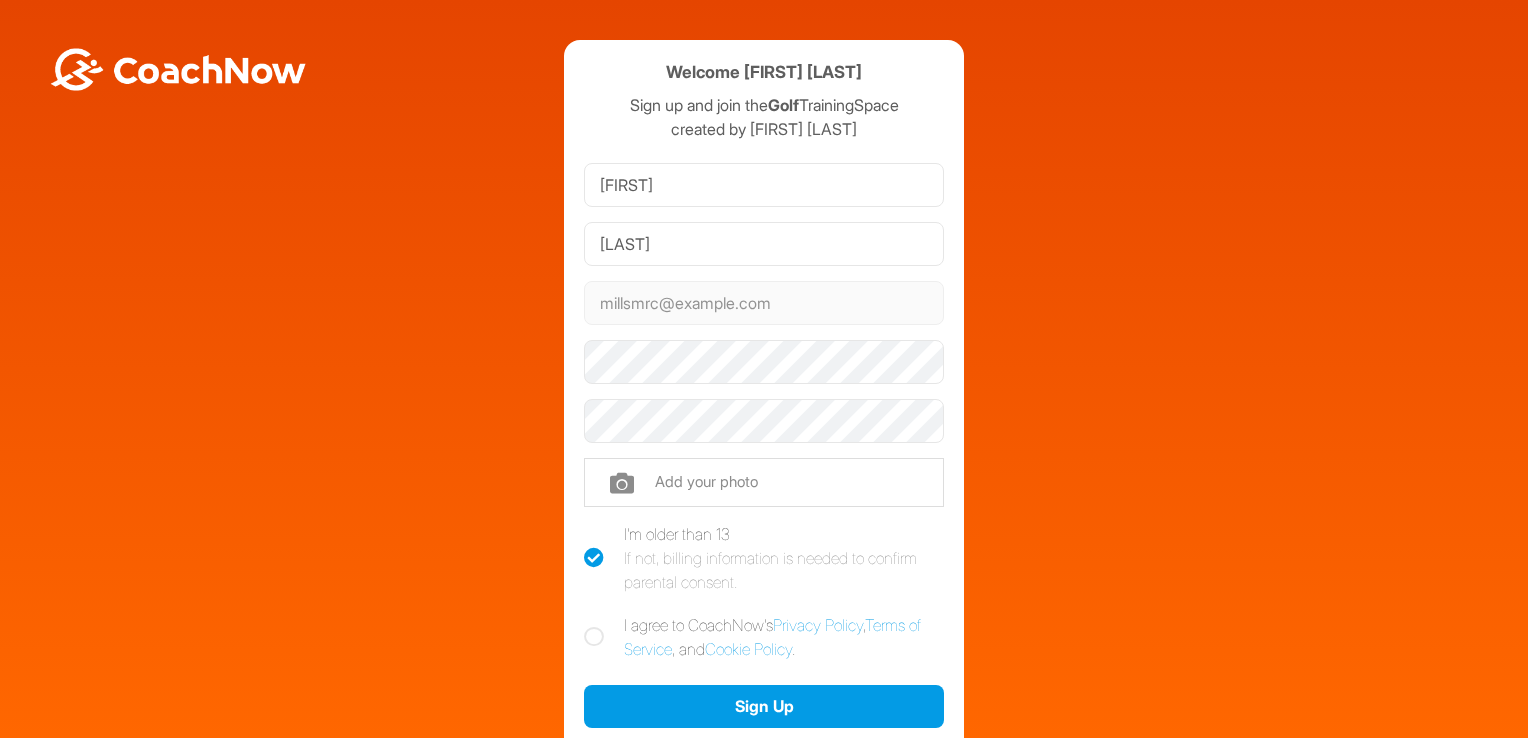 scroll, scrollTop: 0, scrollLeft: 0, axis: both 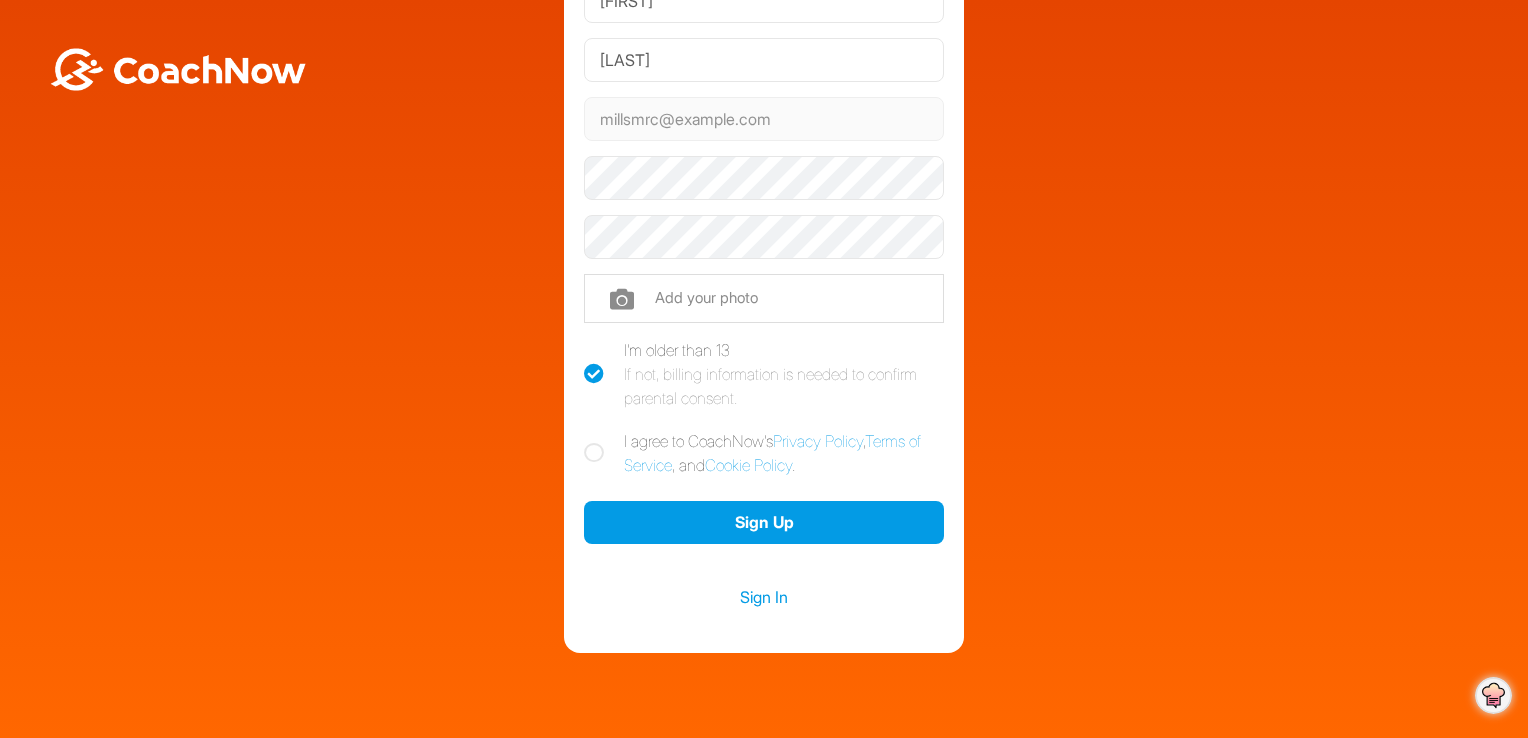 click on "I agree to CoachNow's  Privacy Policy ,  Terms of Service , and  Cookie Policy ." at bounding box center (764, 453) 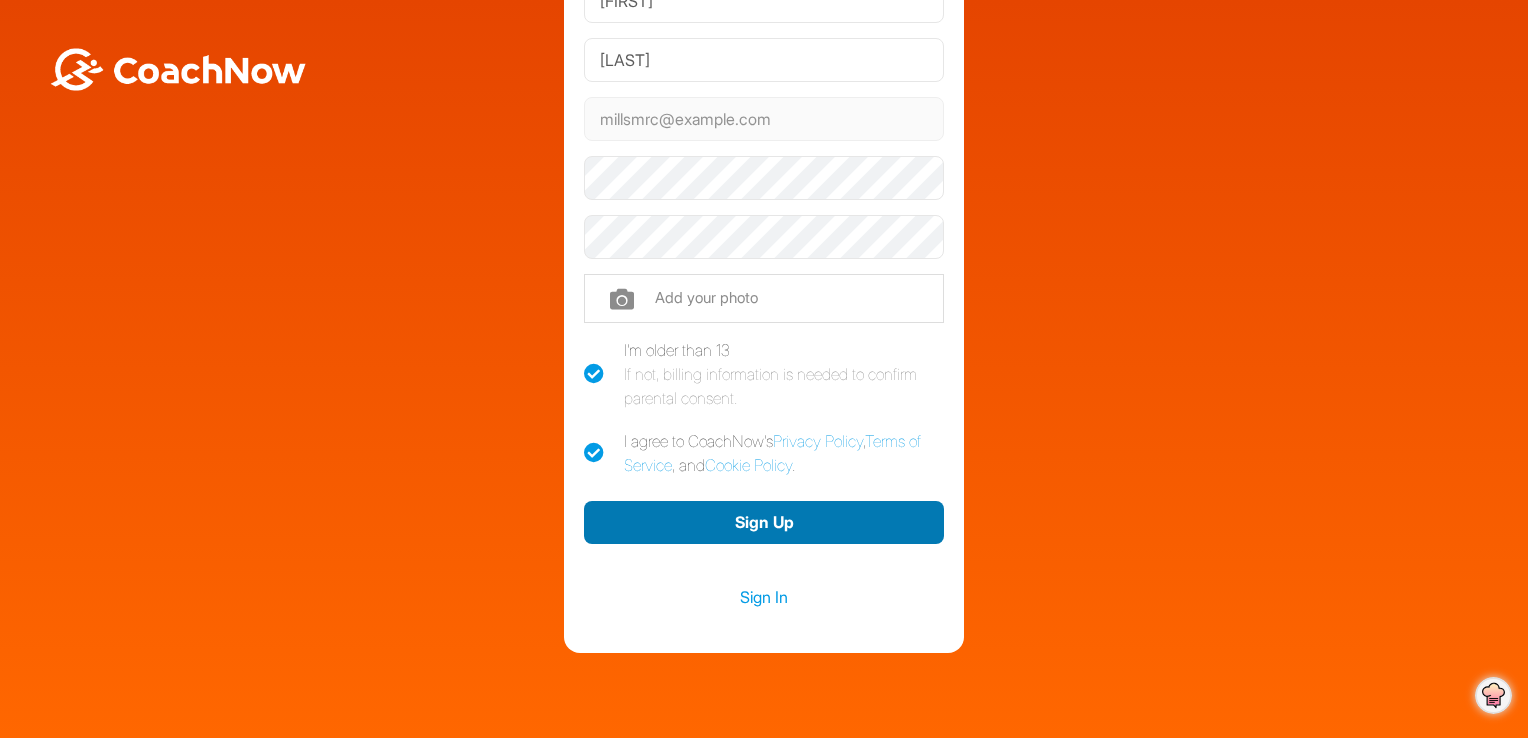 click on "Sign Up" at bounding box center (764, 522) 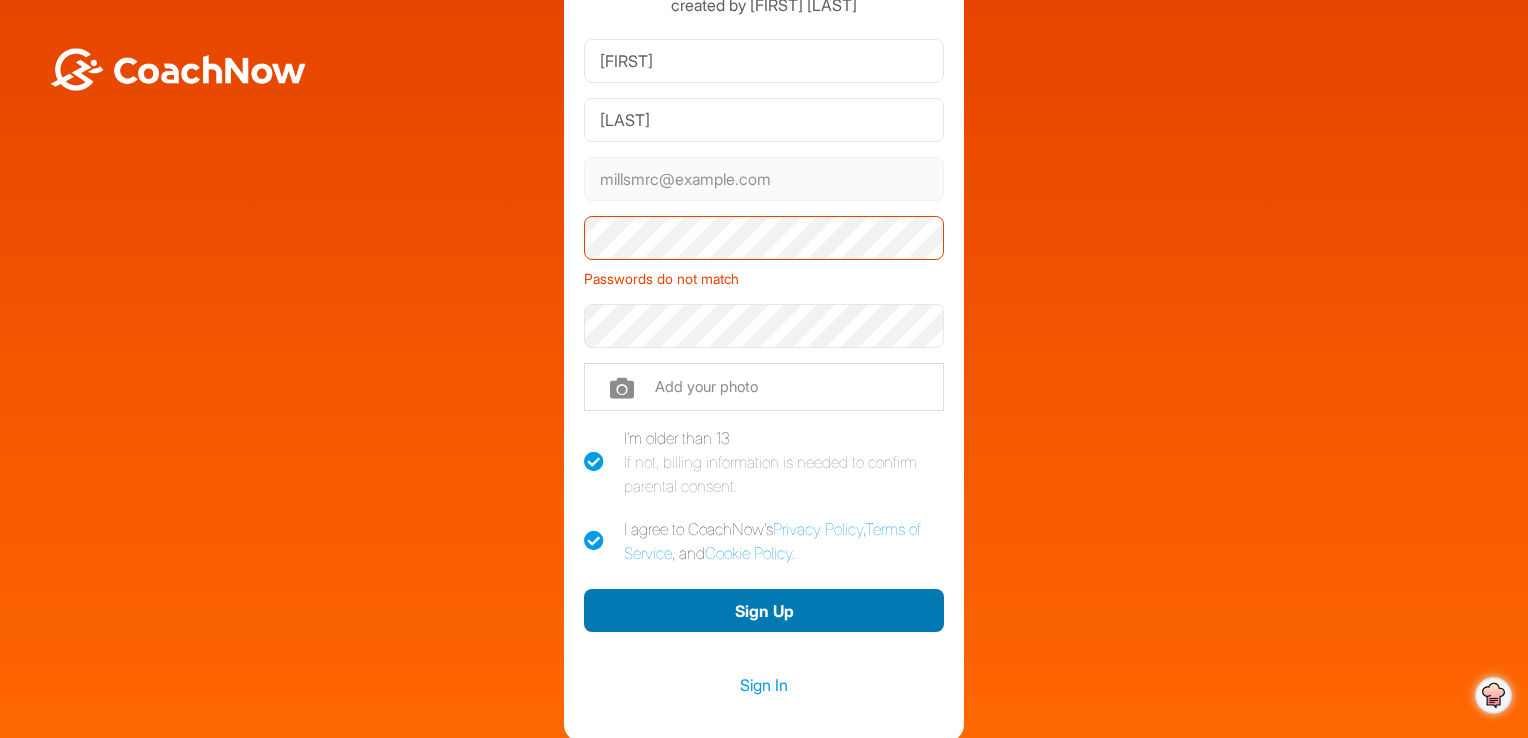 scroll, scrollTop: 109, scrollLeft: 0, axis: vertical 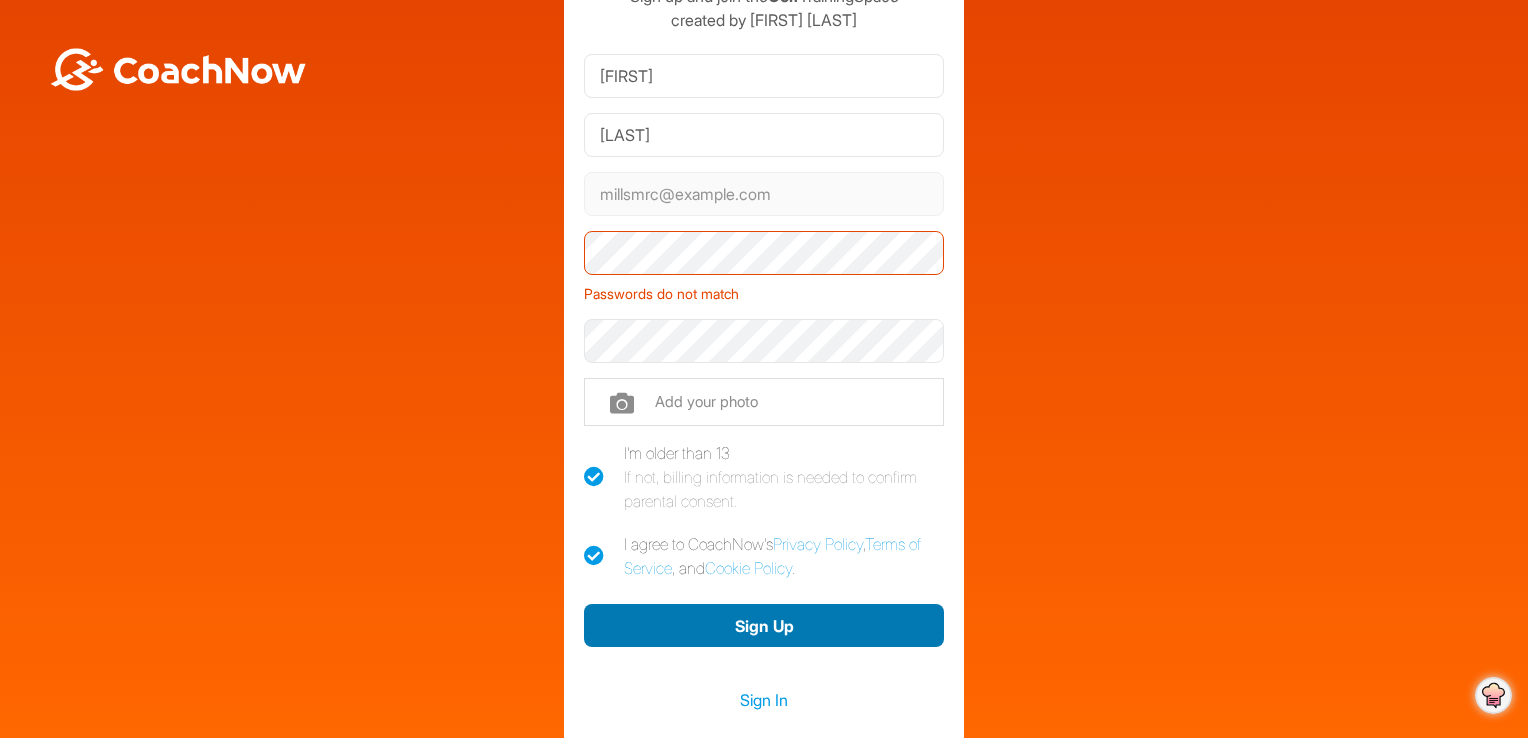 click on "Sign Up" at bounding box center (764, 625) 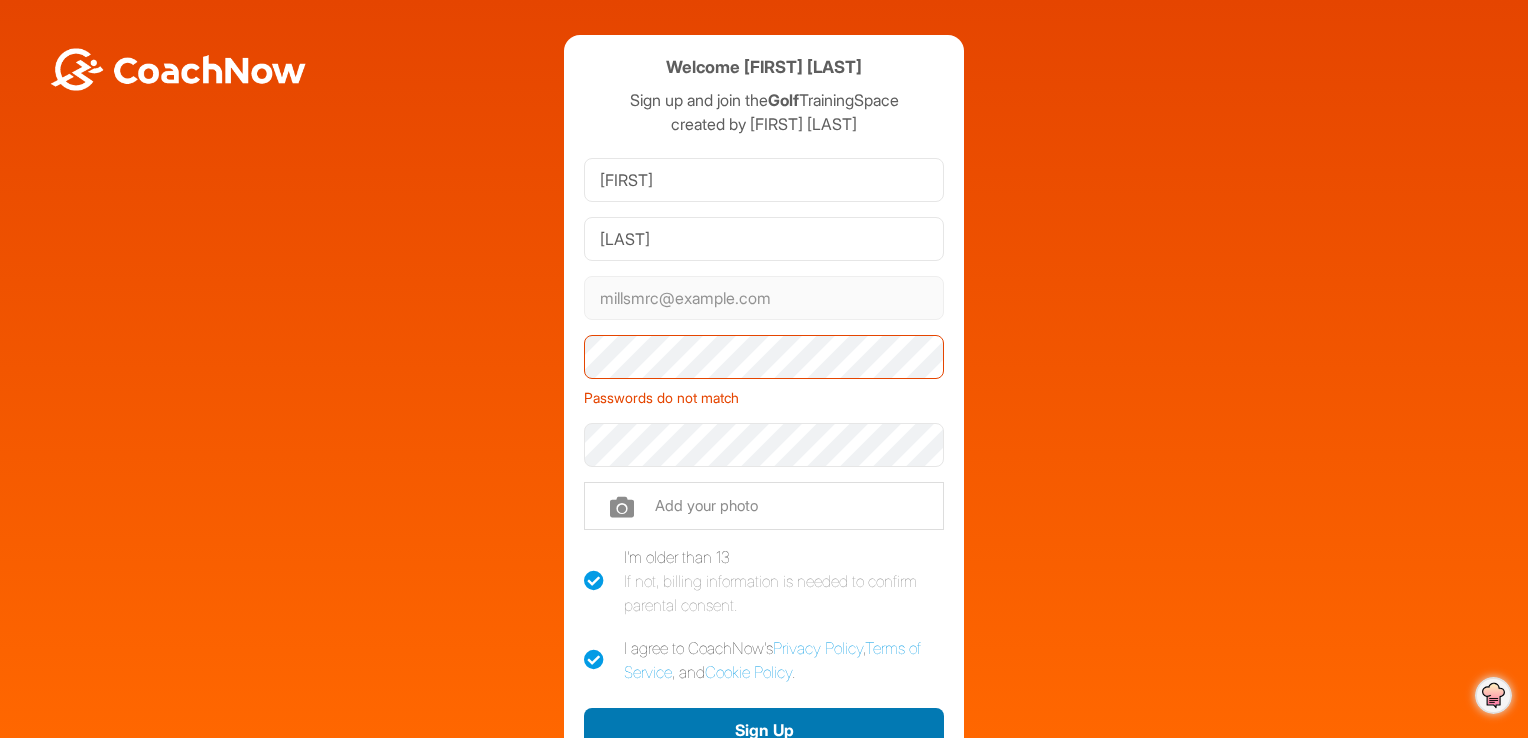scroll, scrollTop: 0, scrollLeft: 0, axis: both 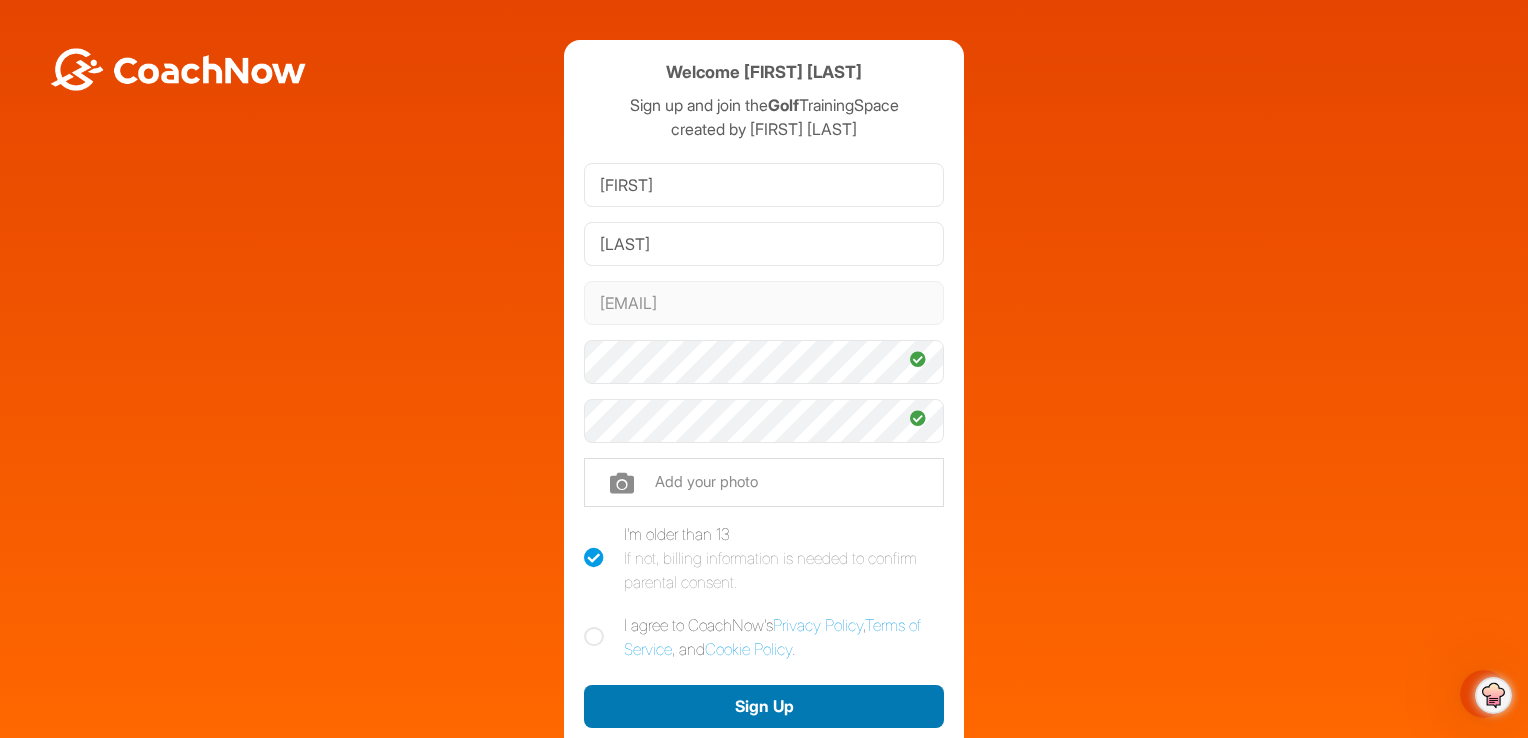 click on "Sign Up" at bounding box center [764, 706] 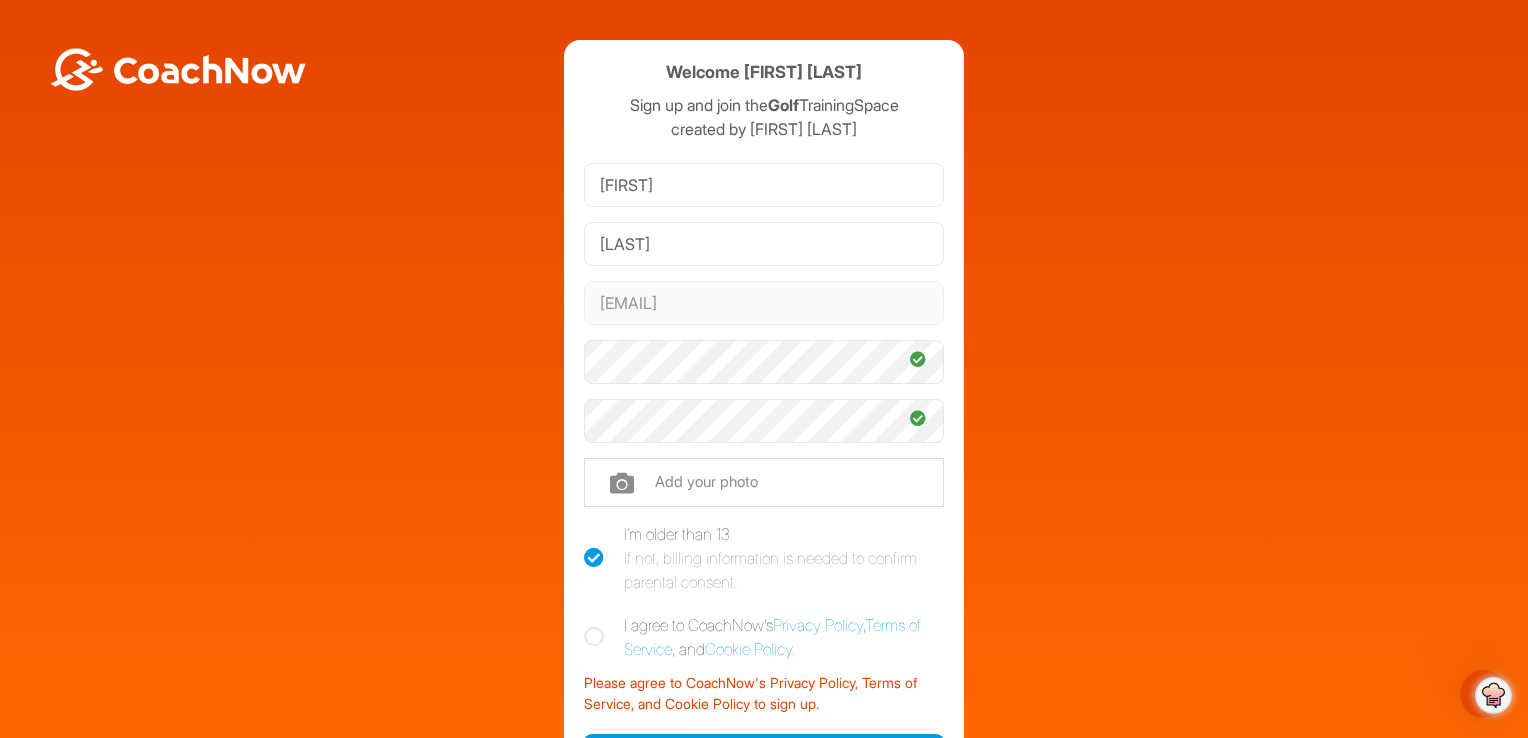 click at bounding box center [594, 637] 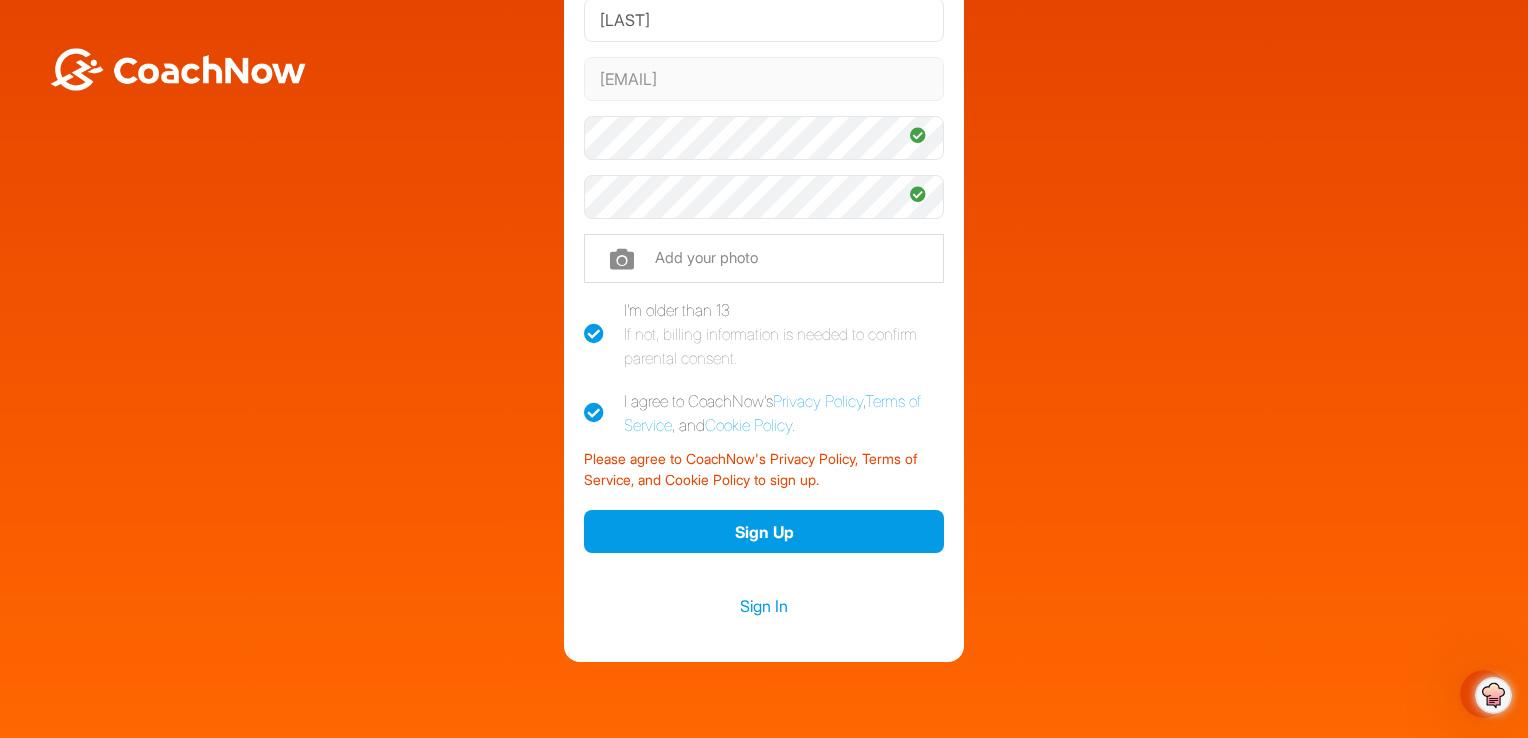 scroll, scrollTop: 227, scrollLeft: 0, axis: vertical 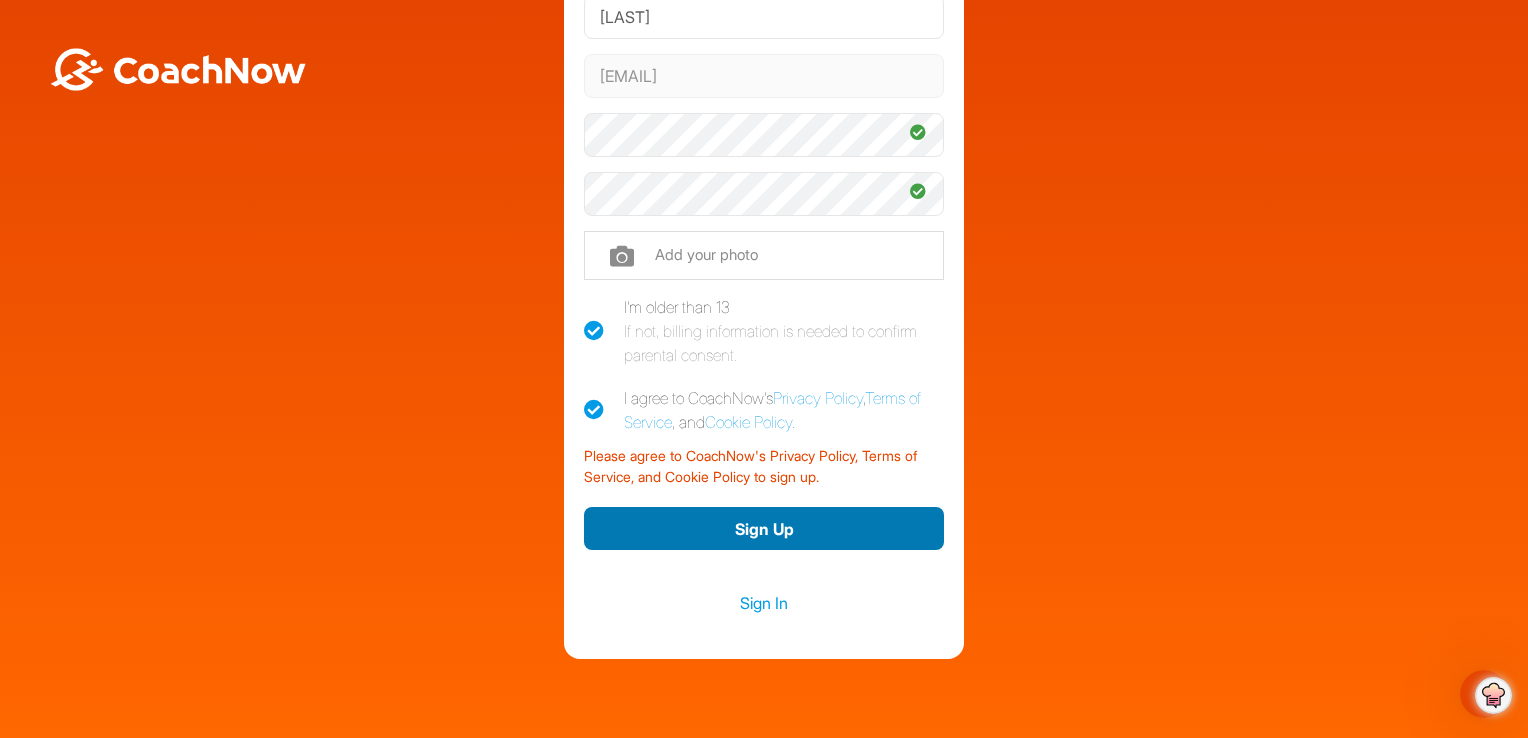 click on "Sign Up" at bounding box center (764, 528) 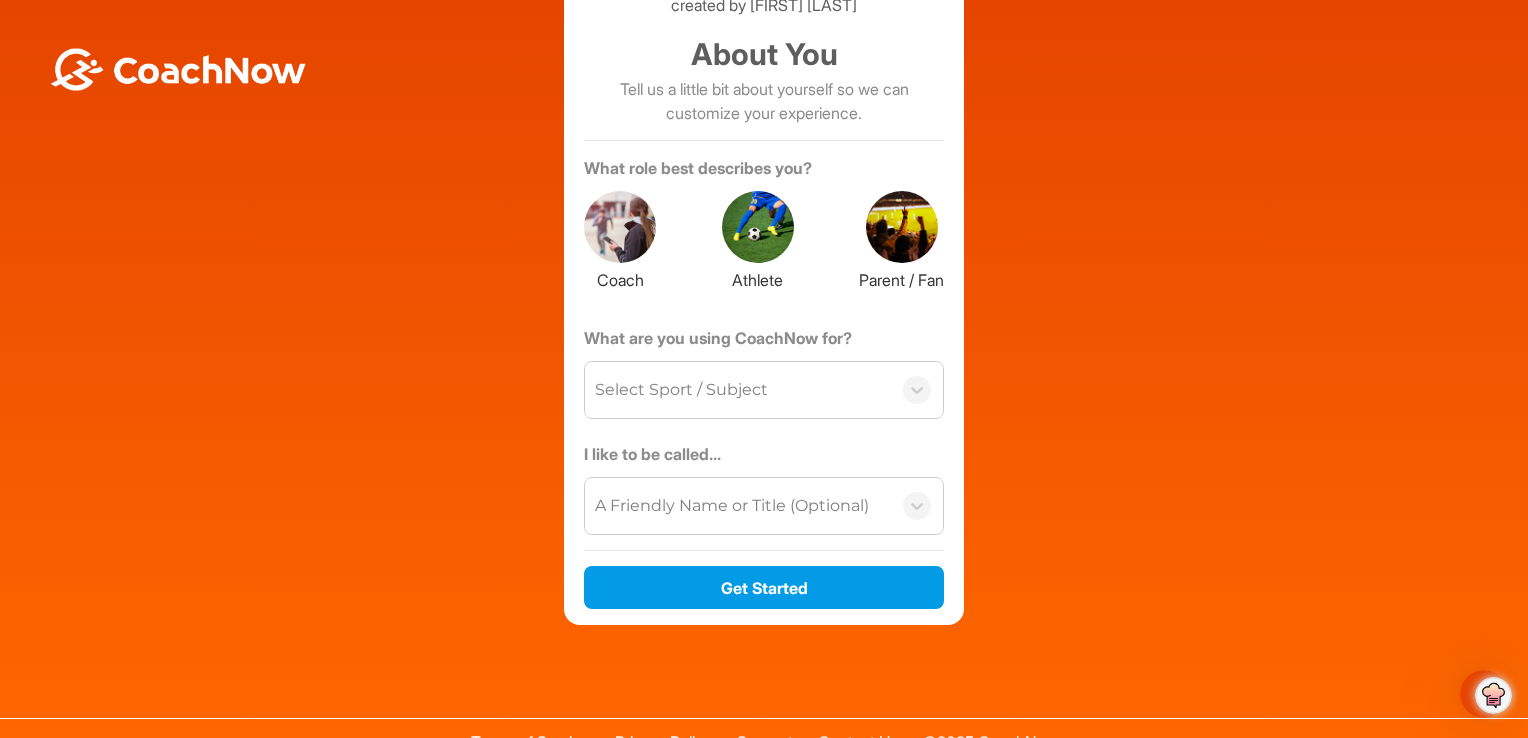 scroll, scrollTop: 149, scrollLeft: 0, axis: vertical 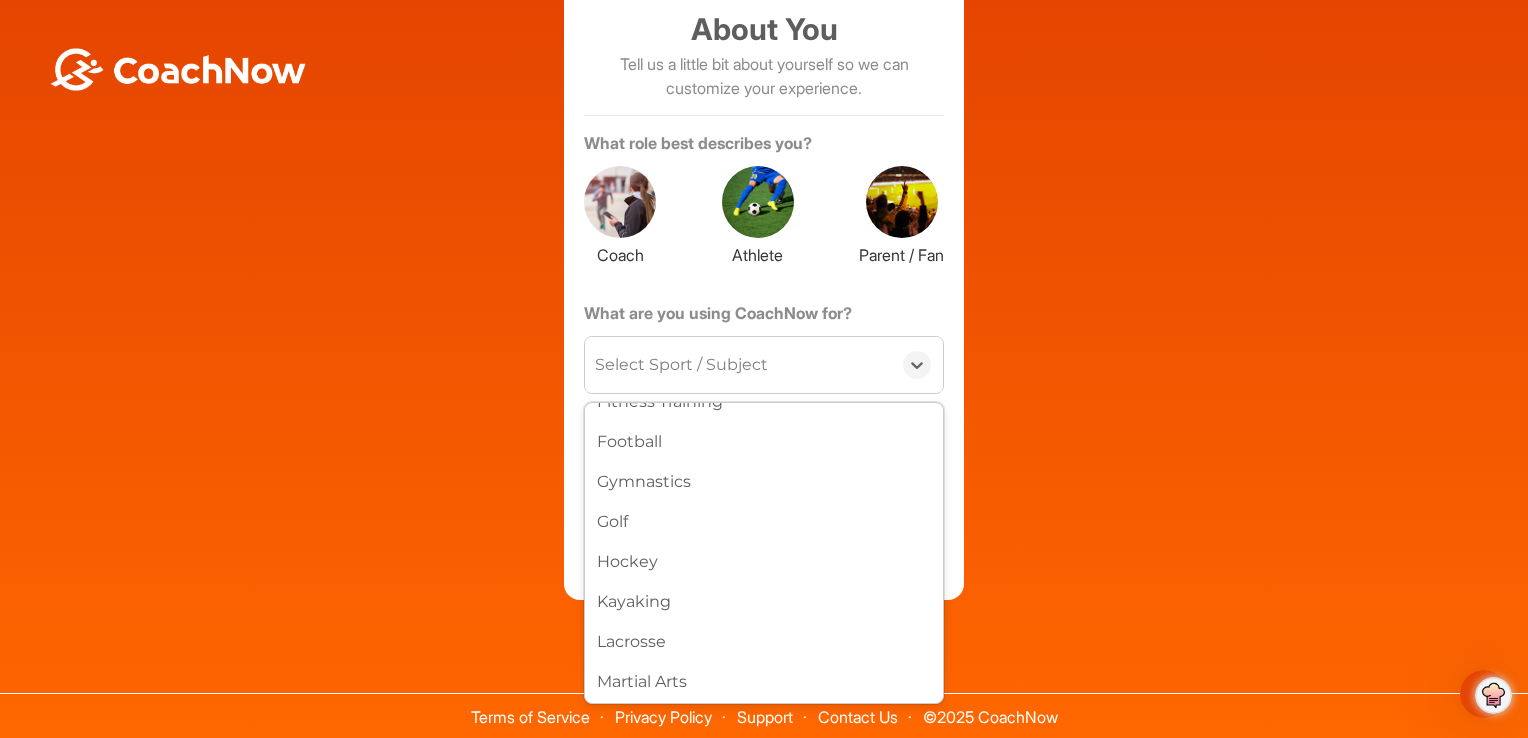 click on "Golf" at bounding box center [764, 522] 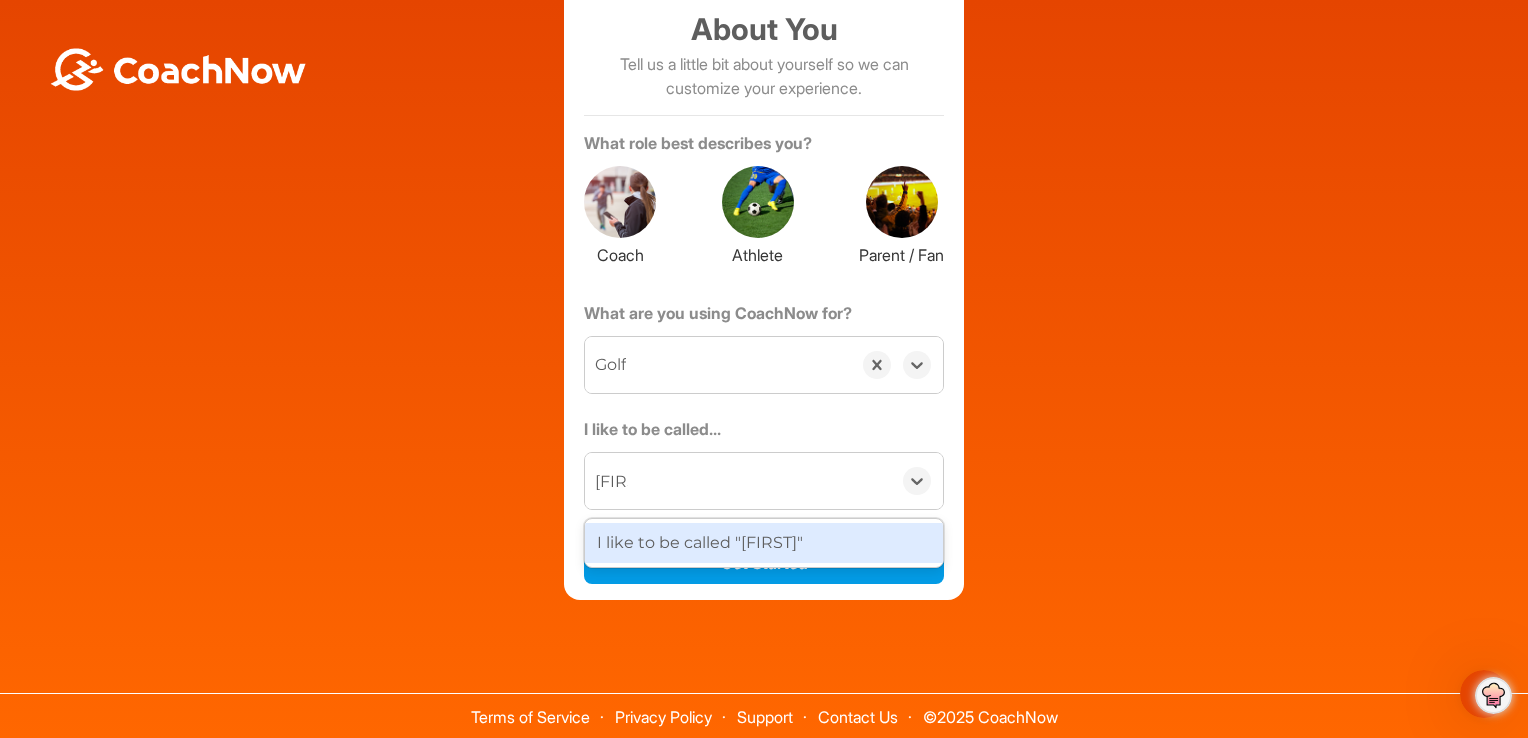 type on "[FIRST]" 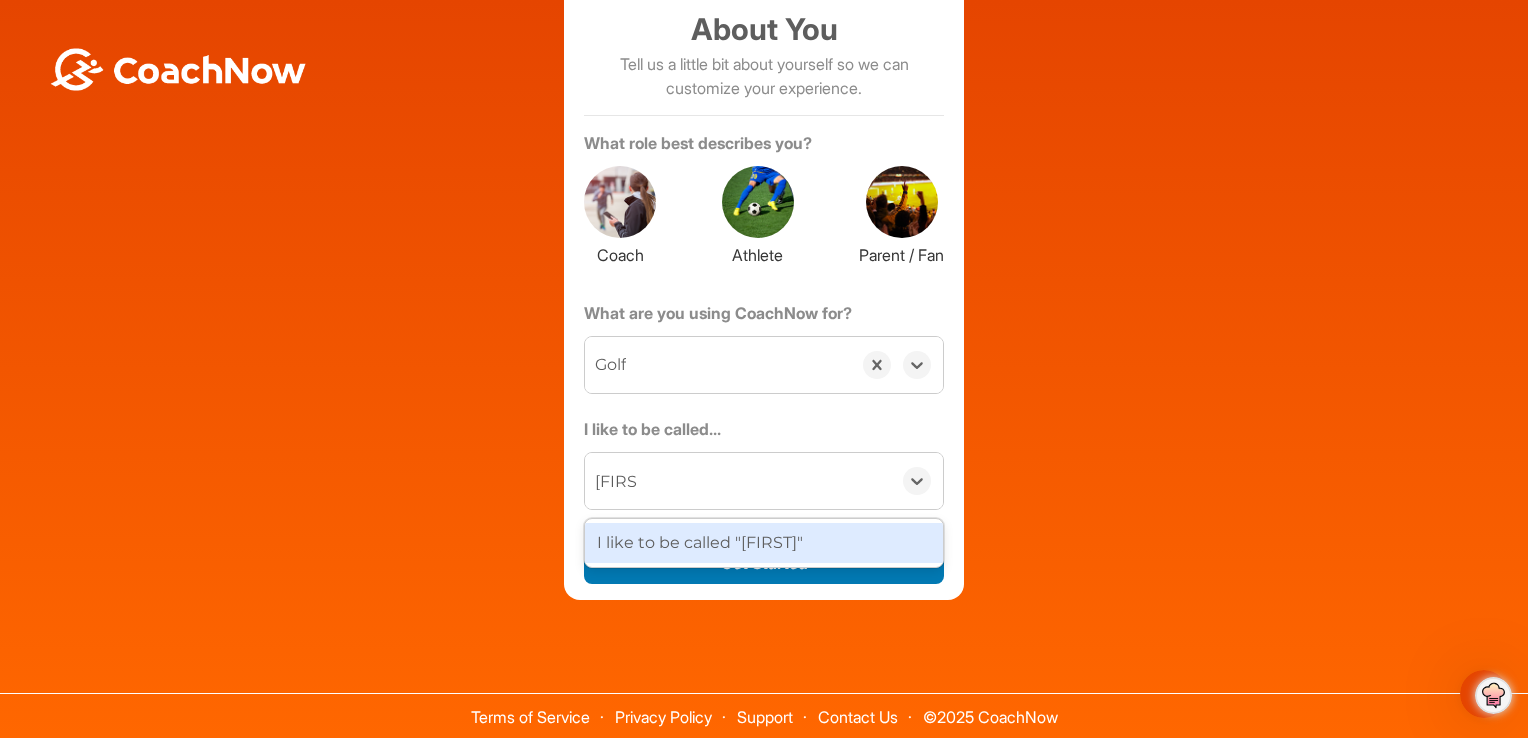 click on "Get Started" at bounding box center [764, 562] 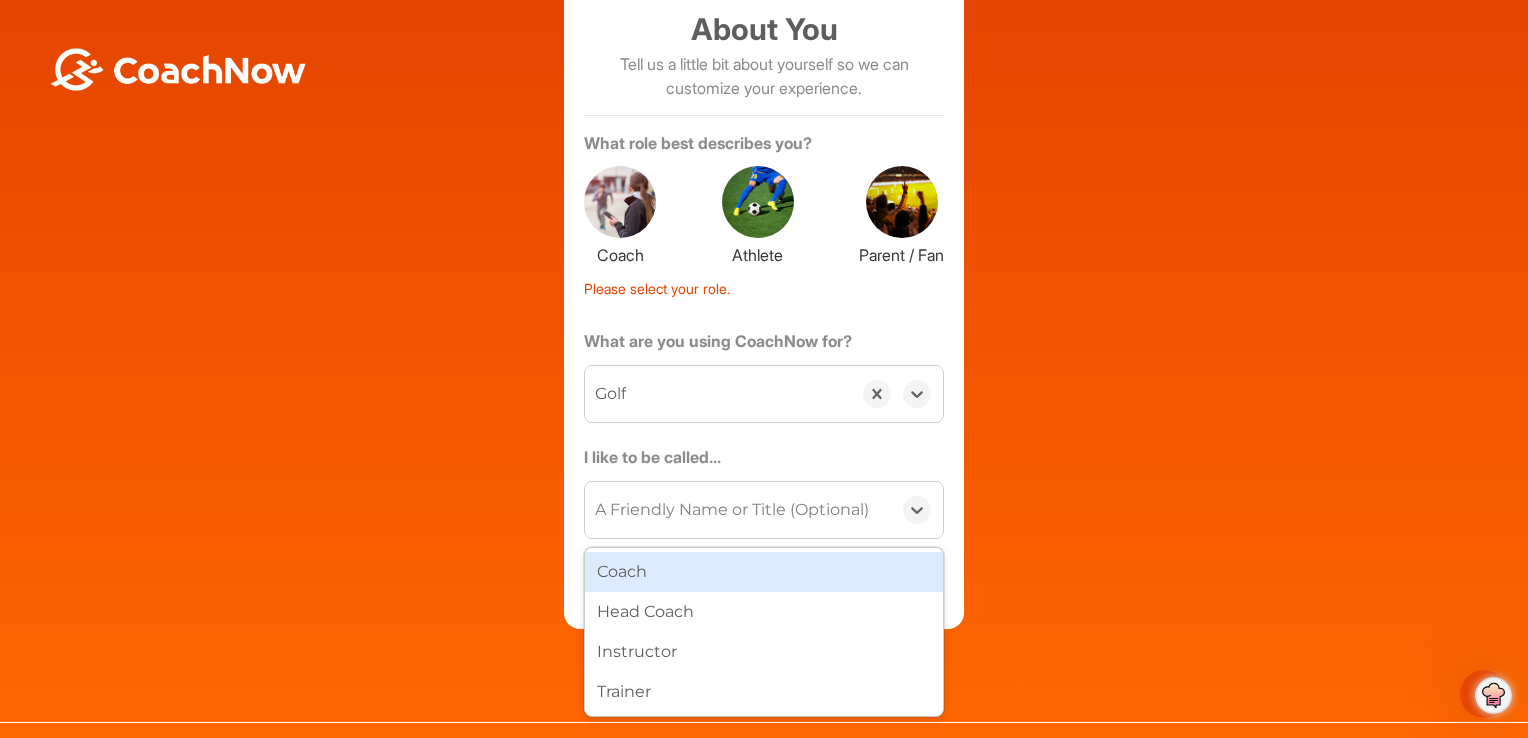 click on "Welcome   [FIRST] [LAST] Sign up and join the  Golf  TrainingSpace created by [FIRST] [LAST] About You Tell us a little bit about yourself so we can customize your experience. What role best describes you? Coach Athlete Parent / Fan Please select your role. What are you using CoachNow for?   option Golf, selected.     0 results available. Select is focused ,type to refine list, press Down to open the menu,  Golf I like to be called...      option Coach focused, 1 of 4. 4 results available. Use Up and Down to choose options, press Enter to select the currently focused option, press Escape to exit the menu, press Tab to select the option and exit the menu. A Friendly Name or Title (Optional) Coach Head Coach Instructor Trainer Get Started" at bounding box center (764, 260) 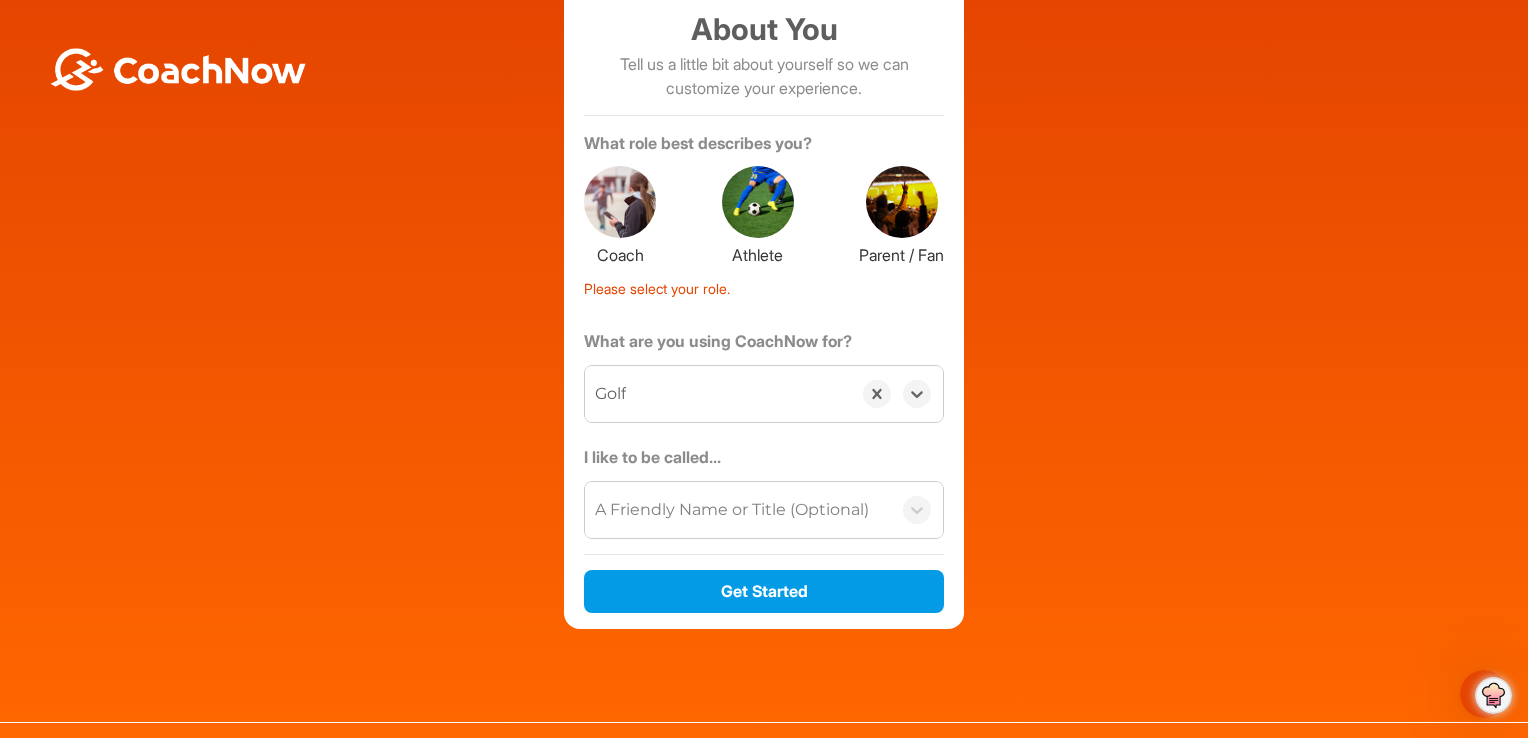 click on "Get Started" at bounding box center (764, 591) 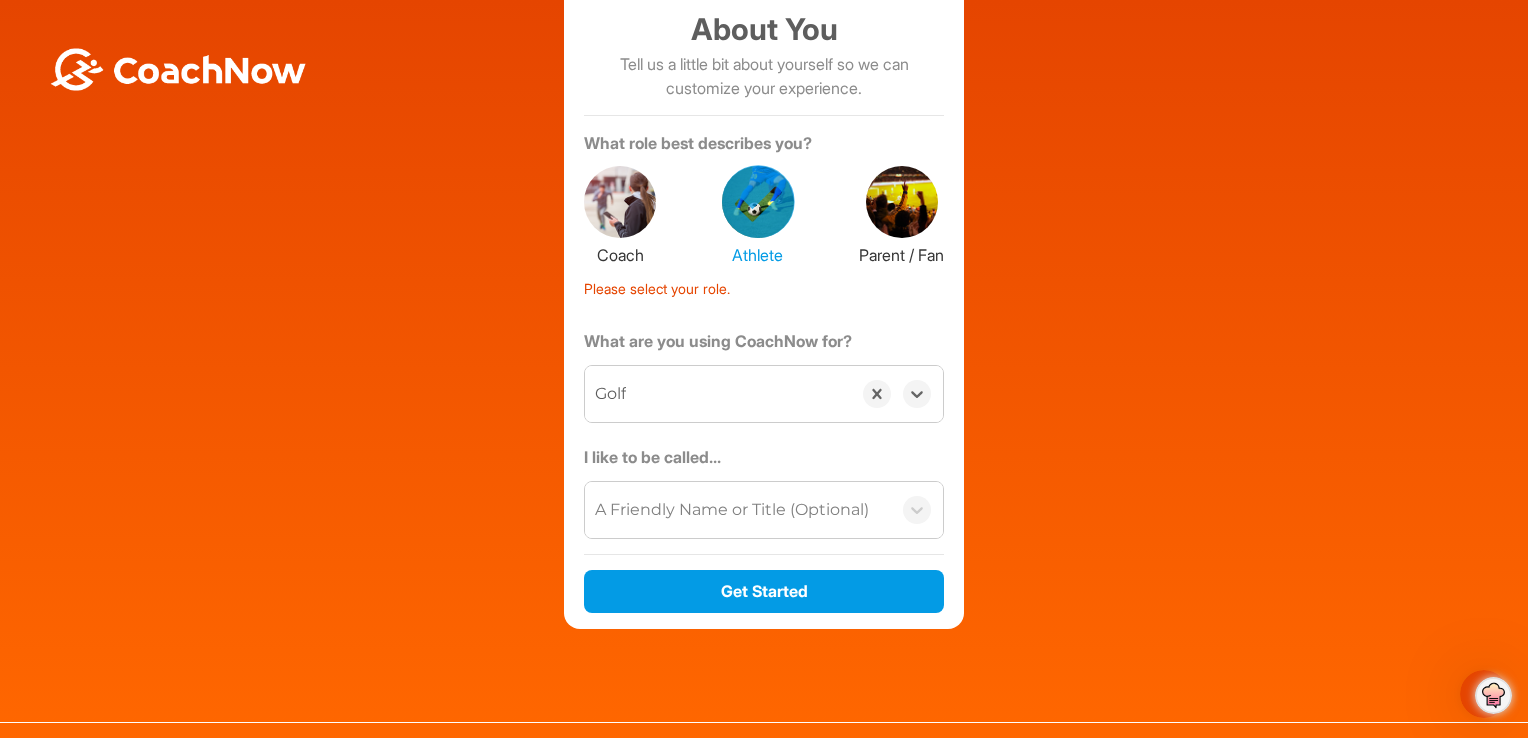 click on "Please select your role." at bounding box center (764, 285) 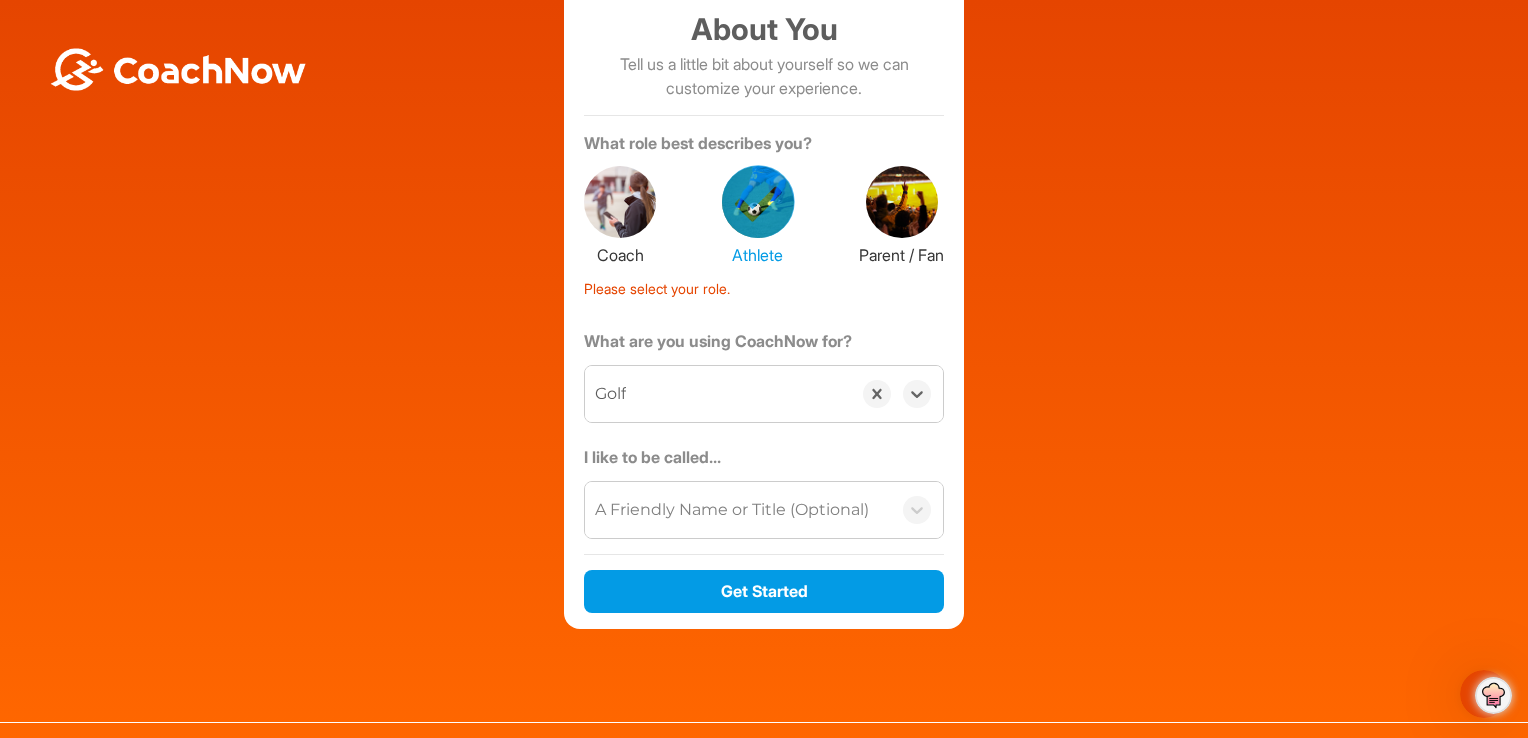 click on "Please select your role." at bounding box center (764, 285) 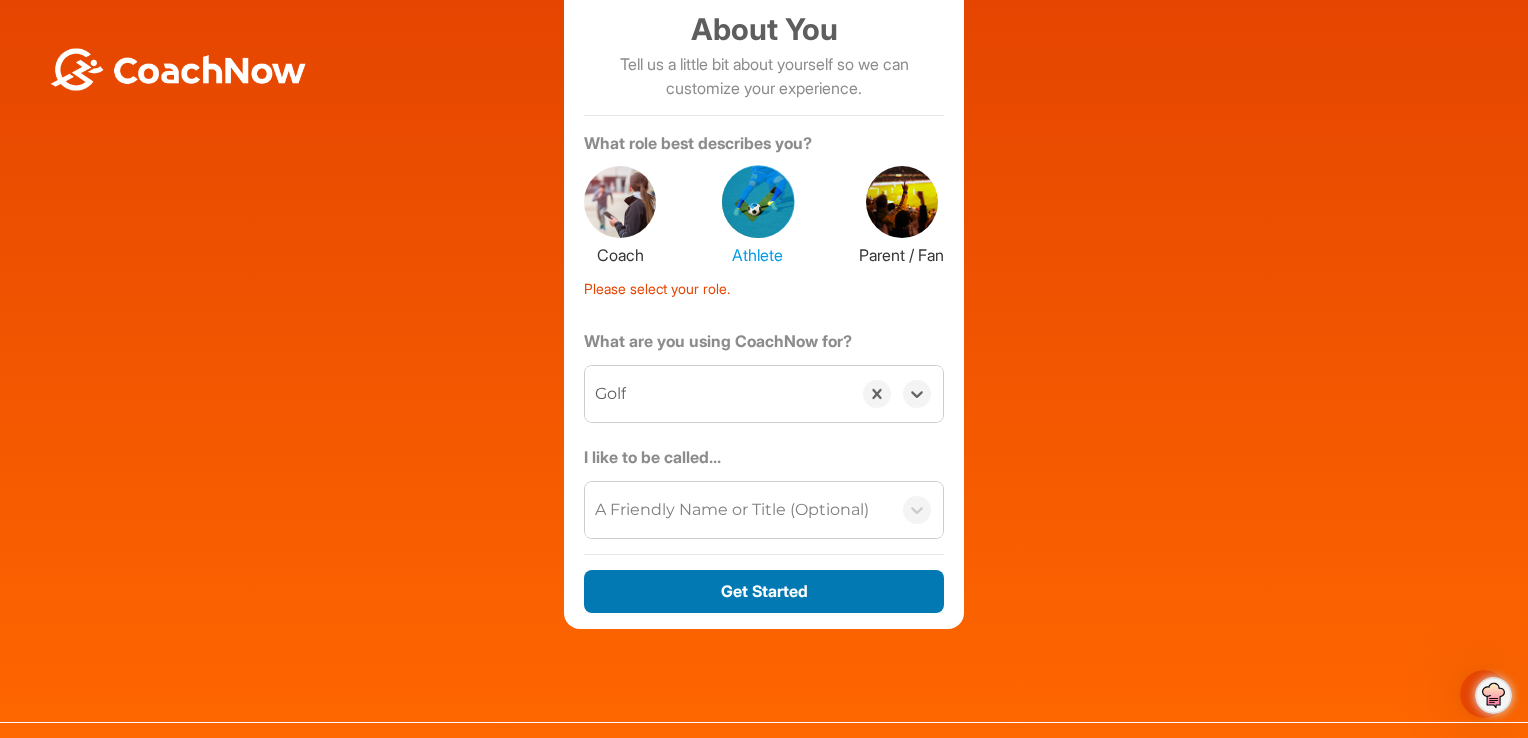 click on "Get Started" at bounding box center (764, 591) 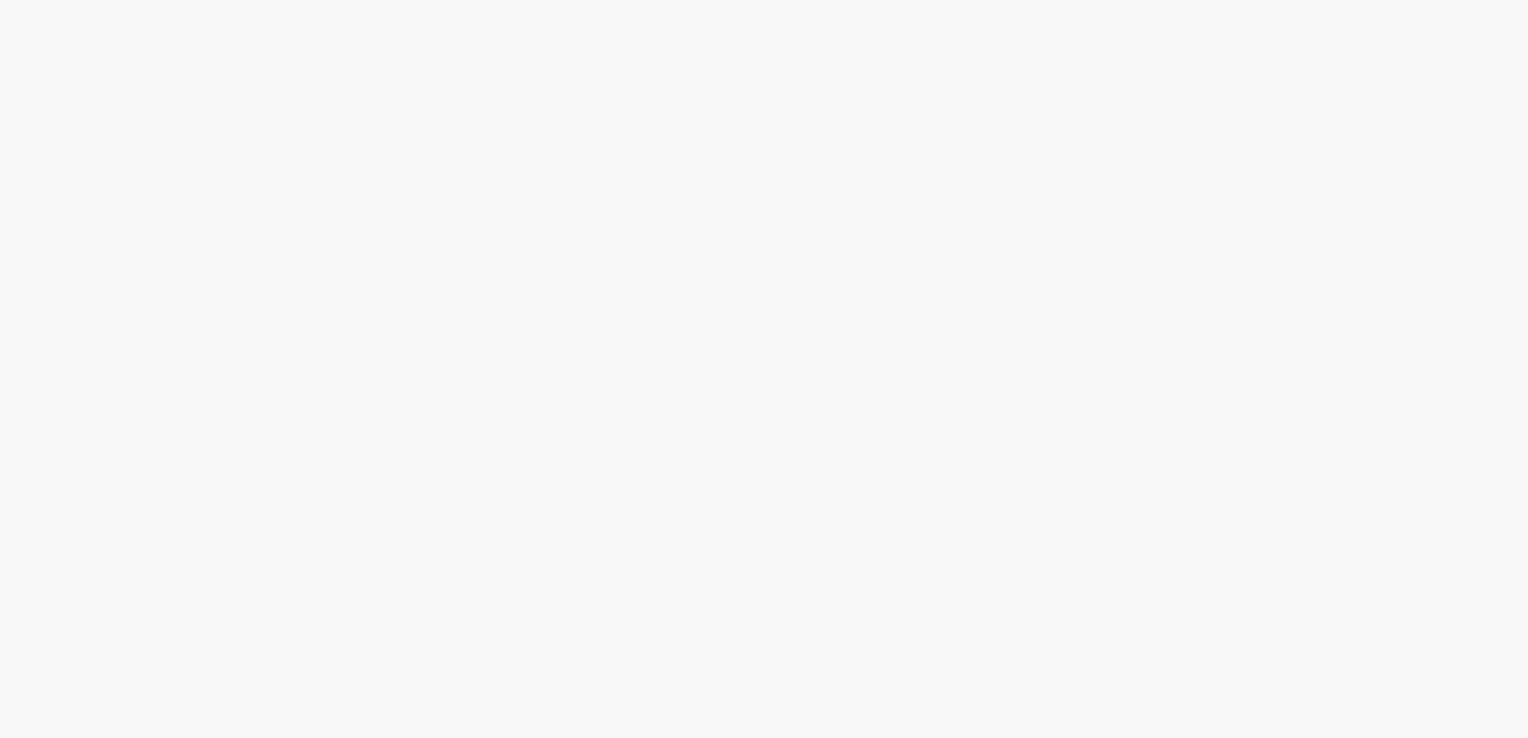 scroll, scrollTop: 0, scrollLeft: 0, axis: both 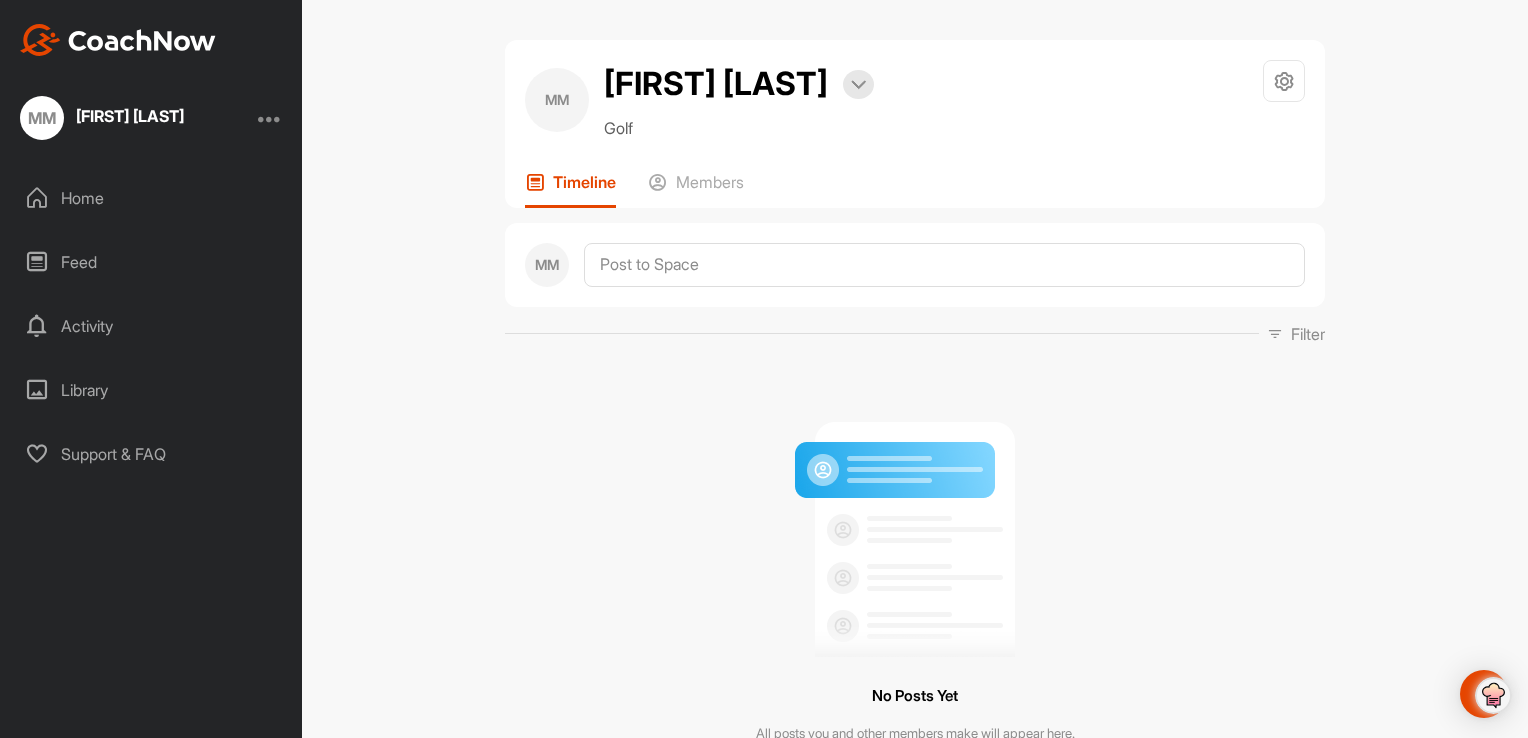 click on "No Posts Yet All posts you and other members make will appear here." at bounding box center [915, 575] 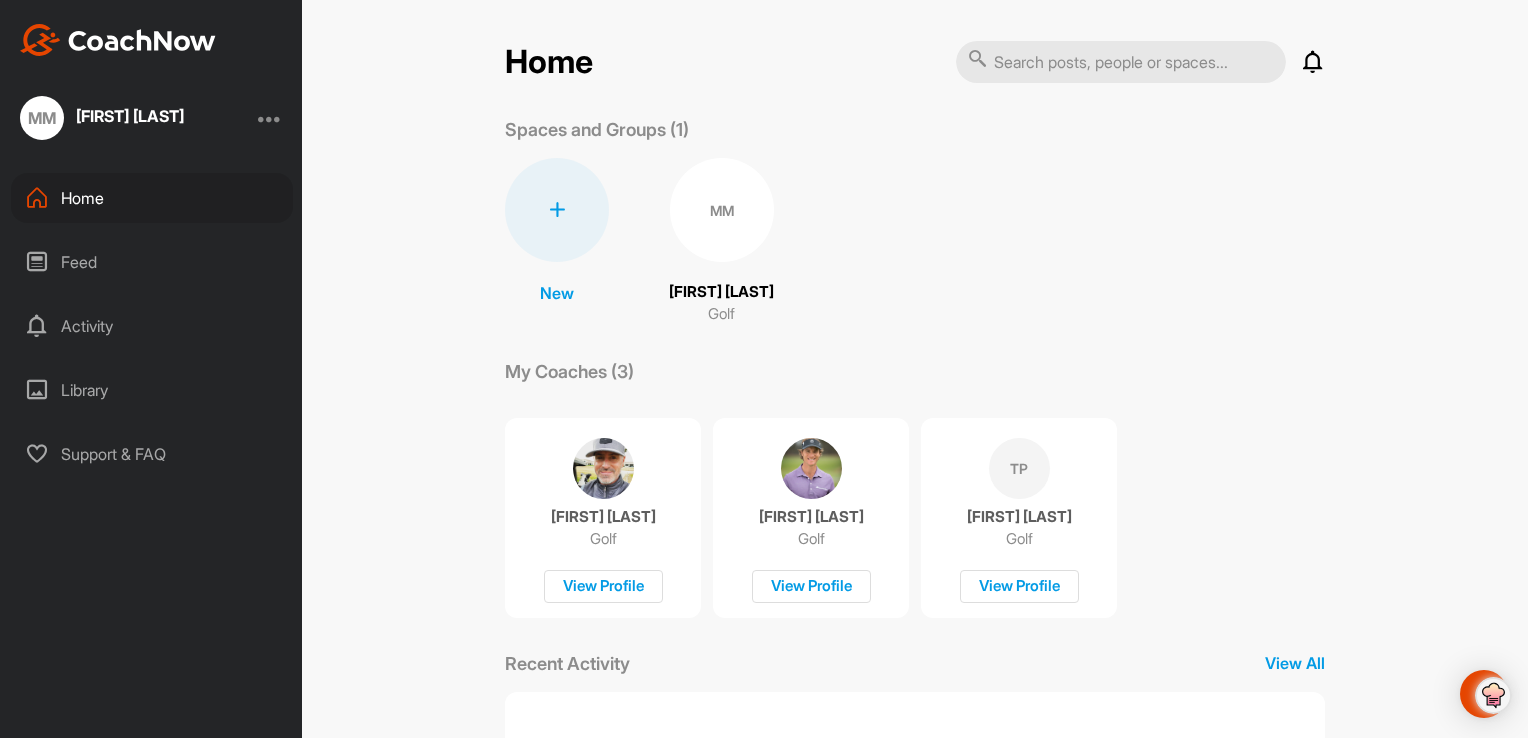 click on "Feed" at bounding box center [152, 262] 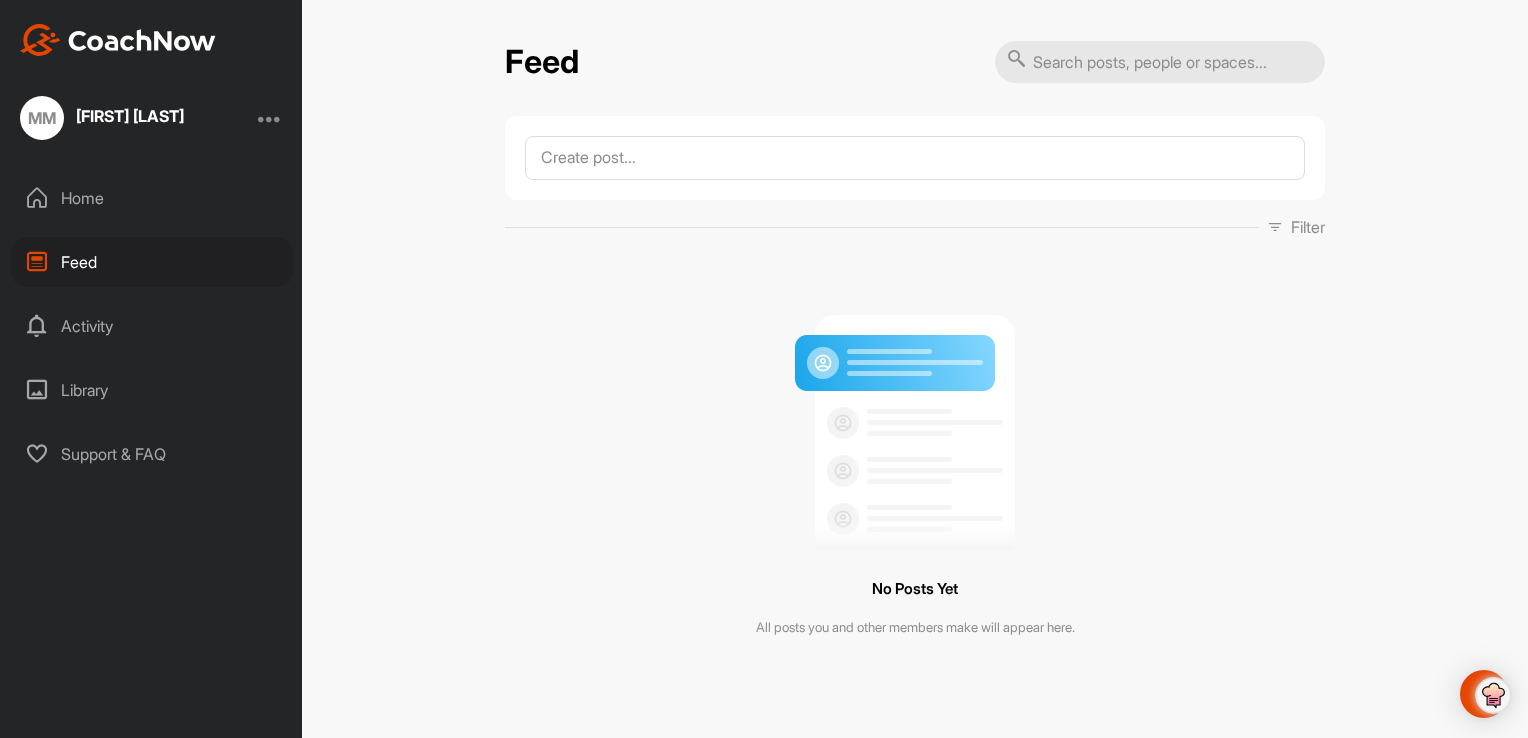 click on "Activity" at bounding box center [152, 326] 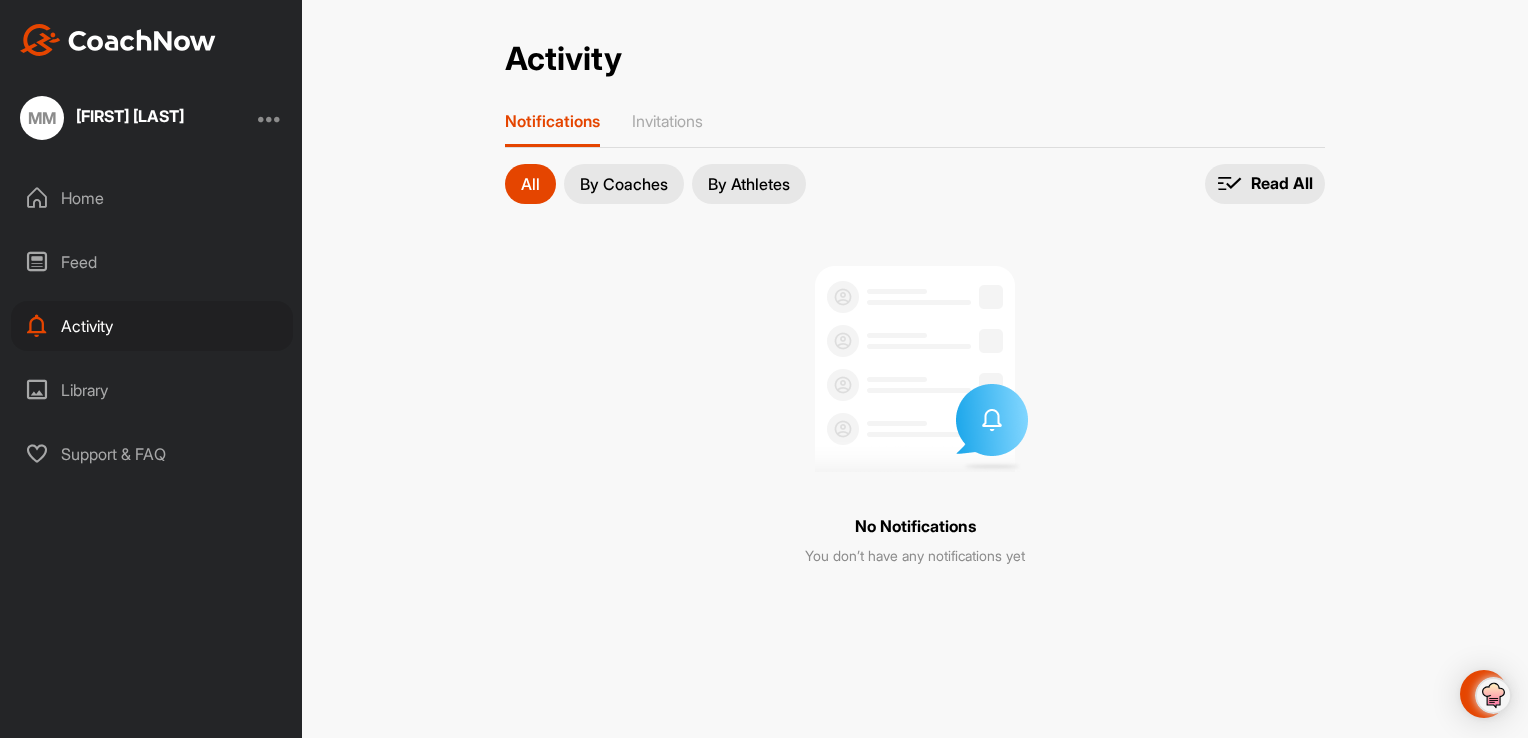 click on "Library" at bounding box center (152, 390) 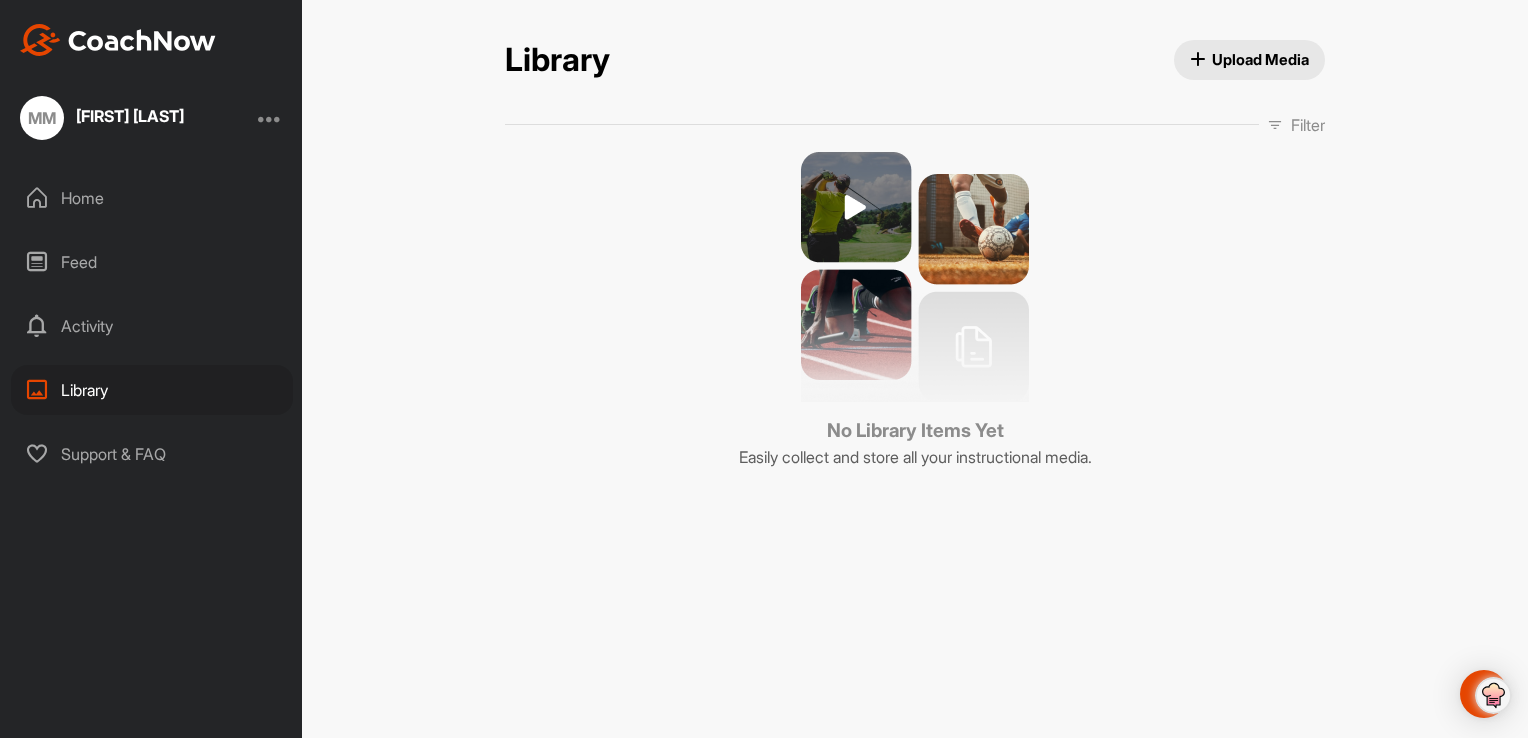click on "Support & FAQ" at bounding box center (152, 454) 